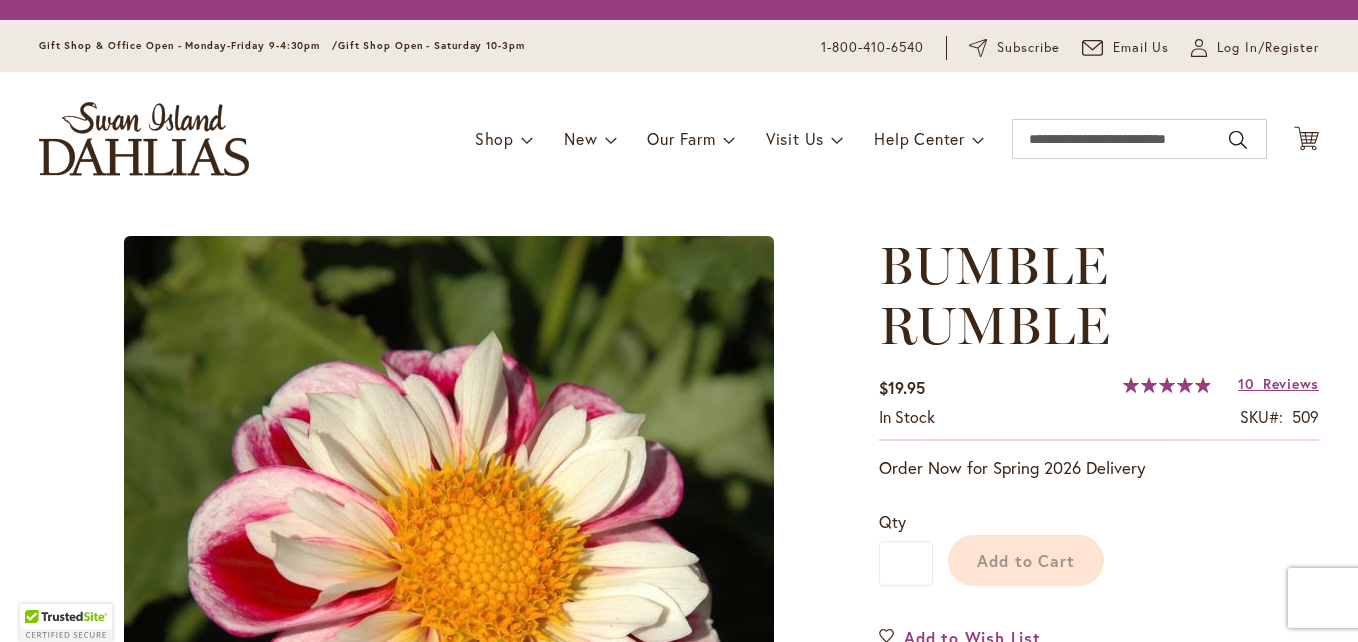 scroll, scrollTop: 0, scrollLeft: 0, axis: both 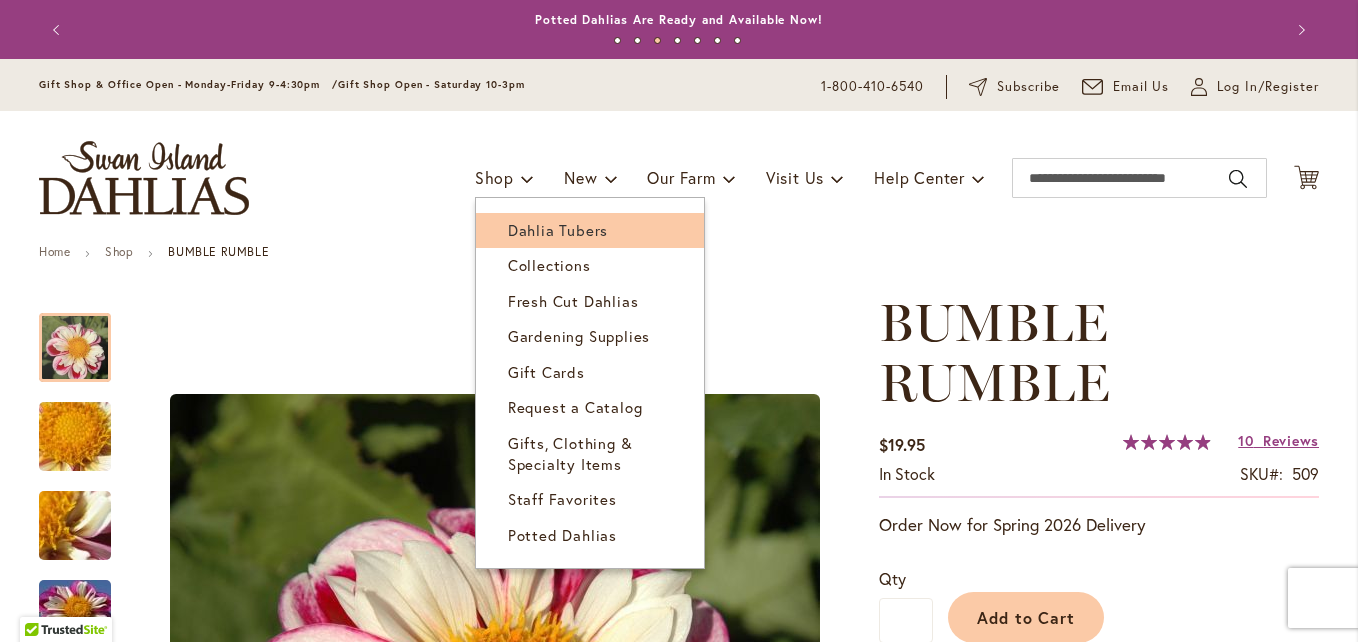 click on "Dahlia Tubers" at bounding box center (590, 230) 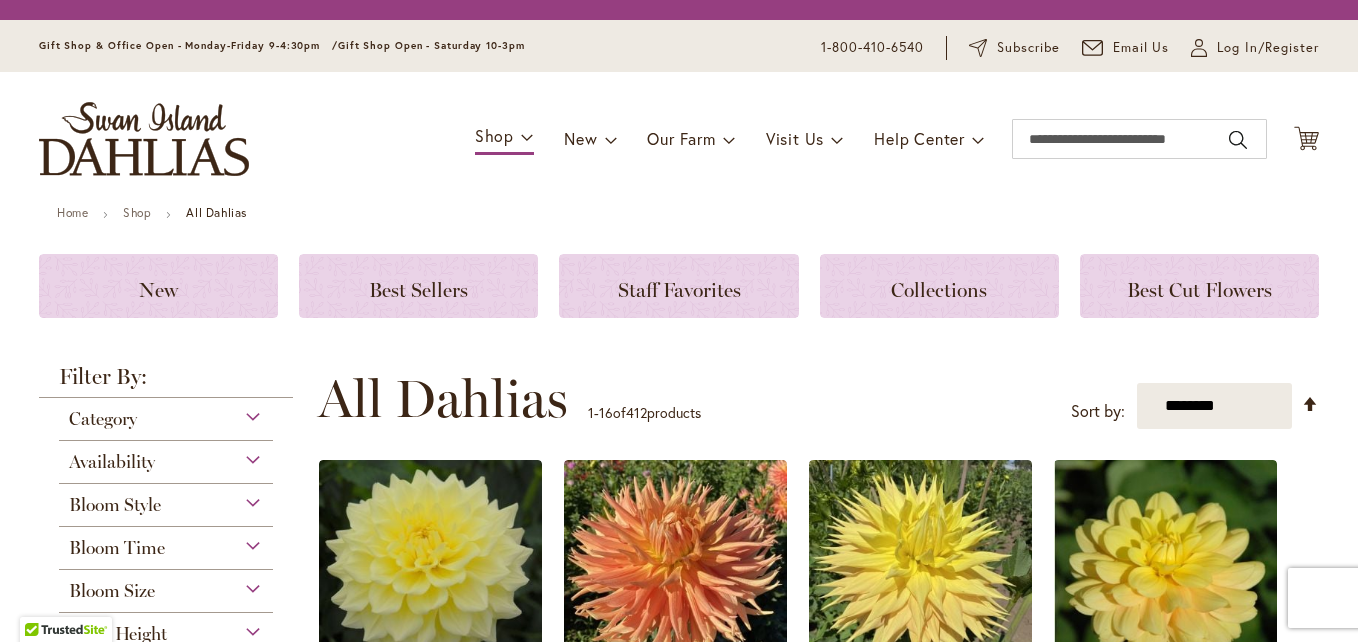scroll, scrollTop: 0, scrollLeft: 0, axis: both 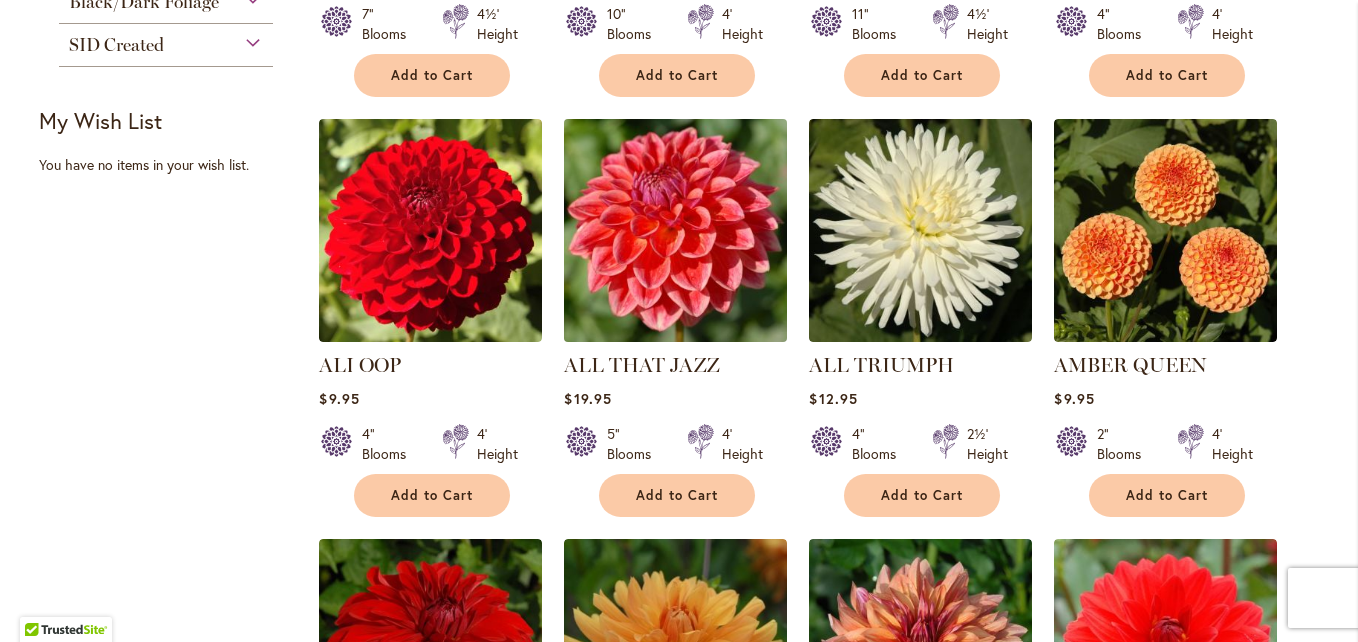 click at bounding box center [676, 231] 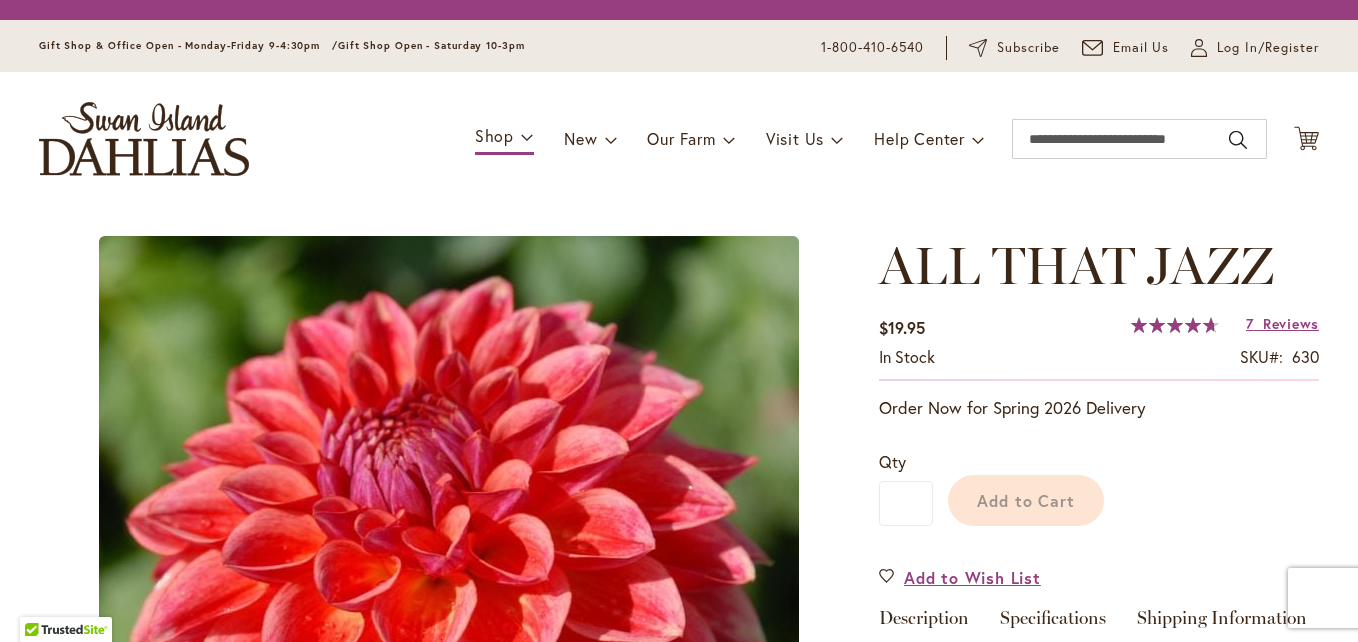 scroll, scrollTop: 0, scrollLeft: 0, axis: both 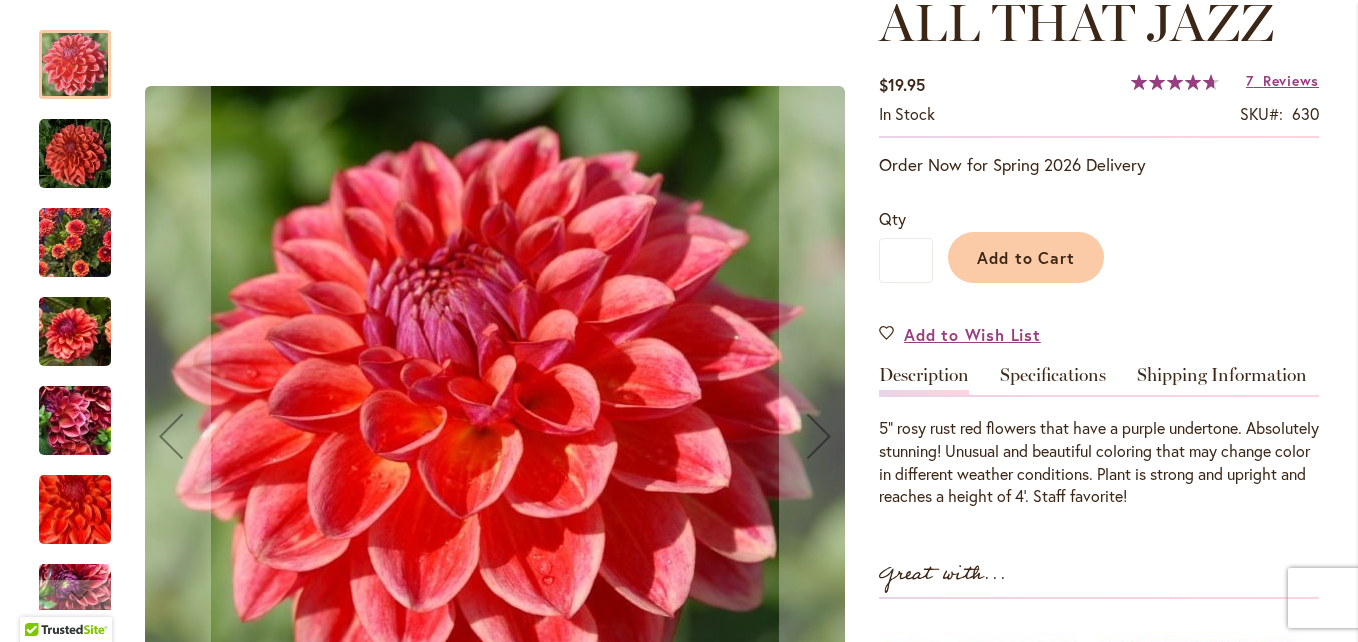 click at bounding box center (75, 154) 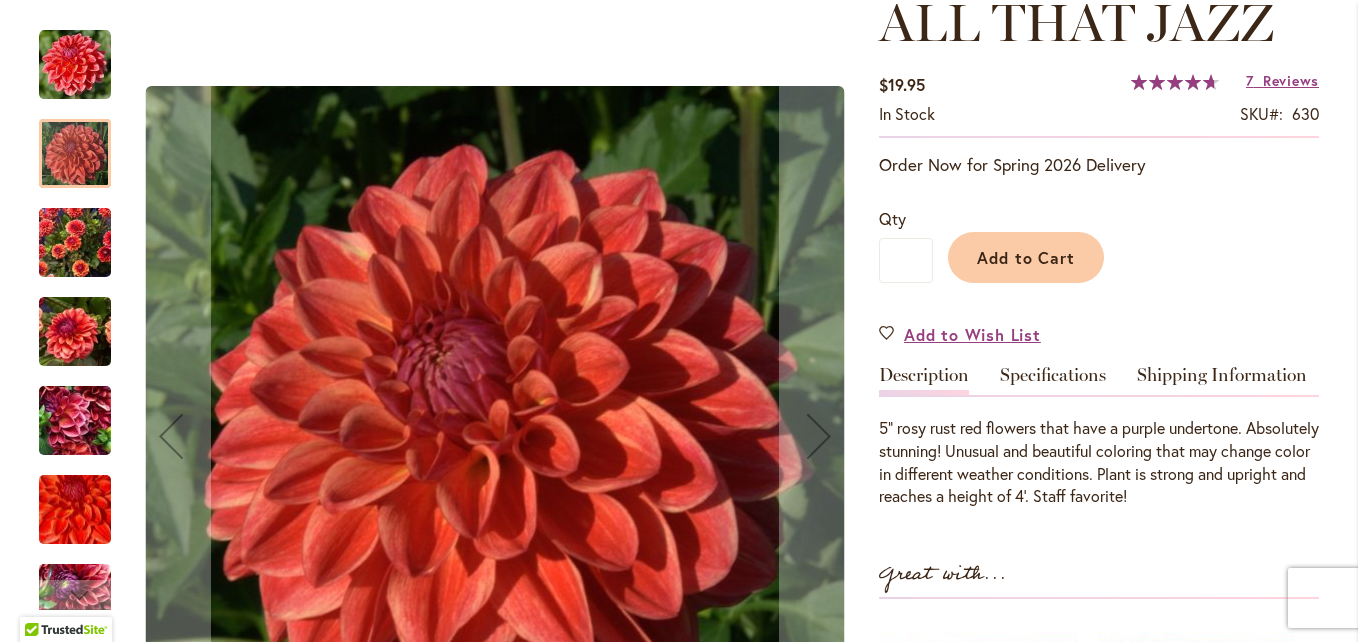 click at bounding box center [75, 243] 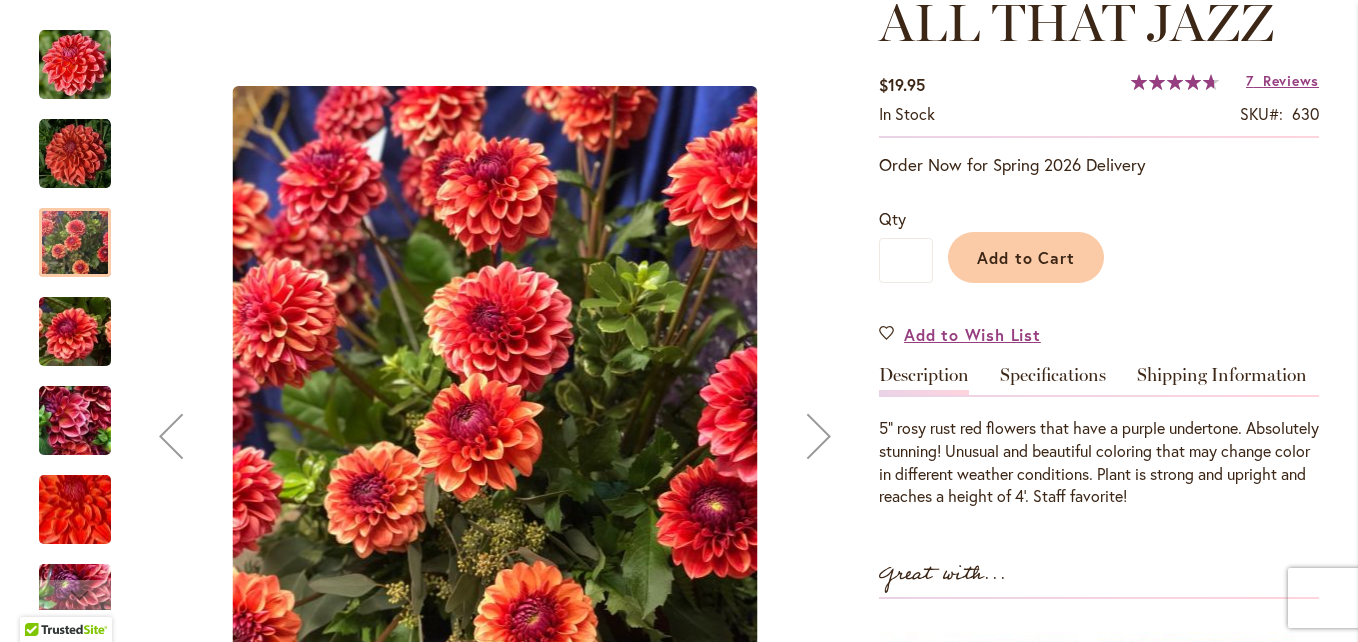 click at bounding box center [75, 332] 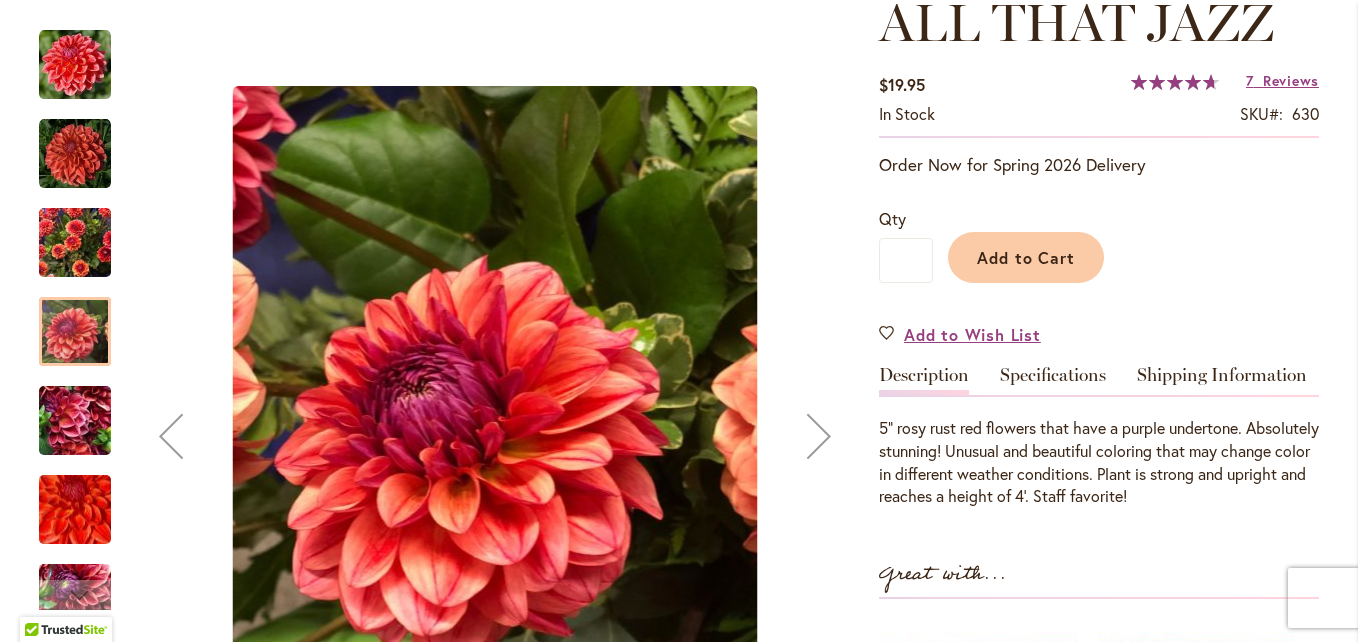click at bounding box center (75, 509) 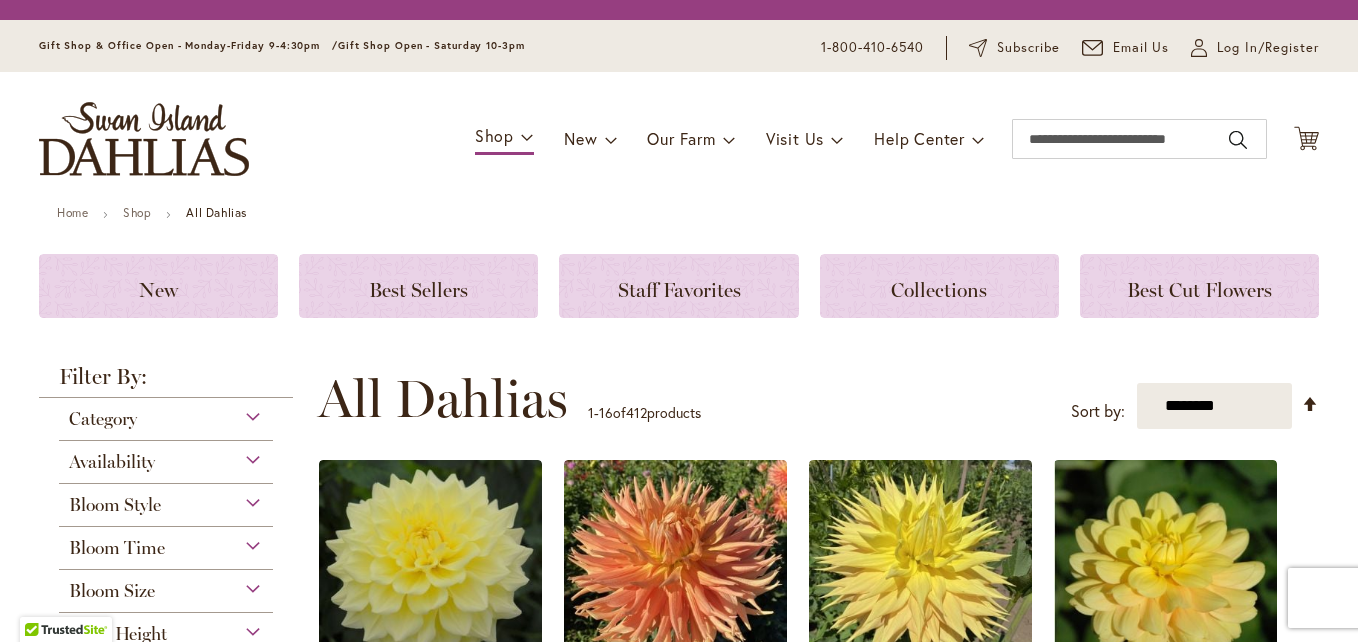 scroll, scrollTop: 0, scrollLeft: 0, axis: both 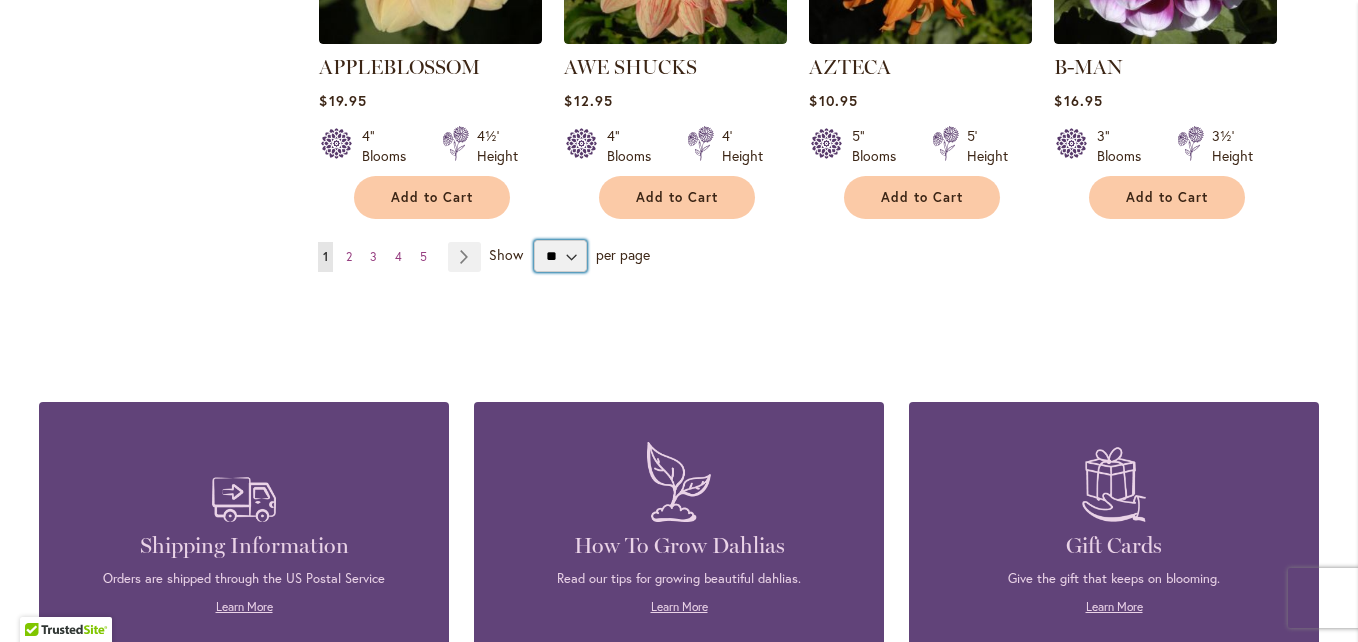 click on "**
**
**
**" at bounding box center (560, 256) 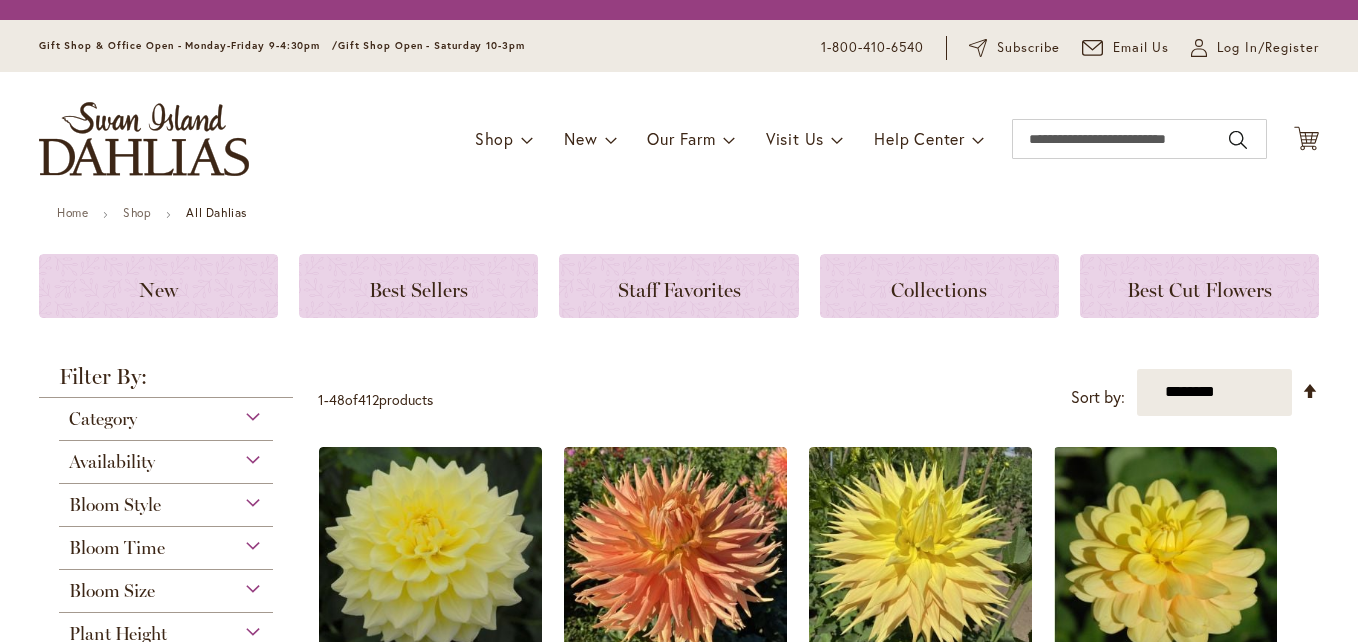 scroll, scrollTop: 0, scrollLeft: 0, axis: both 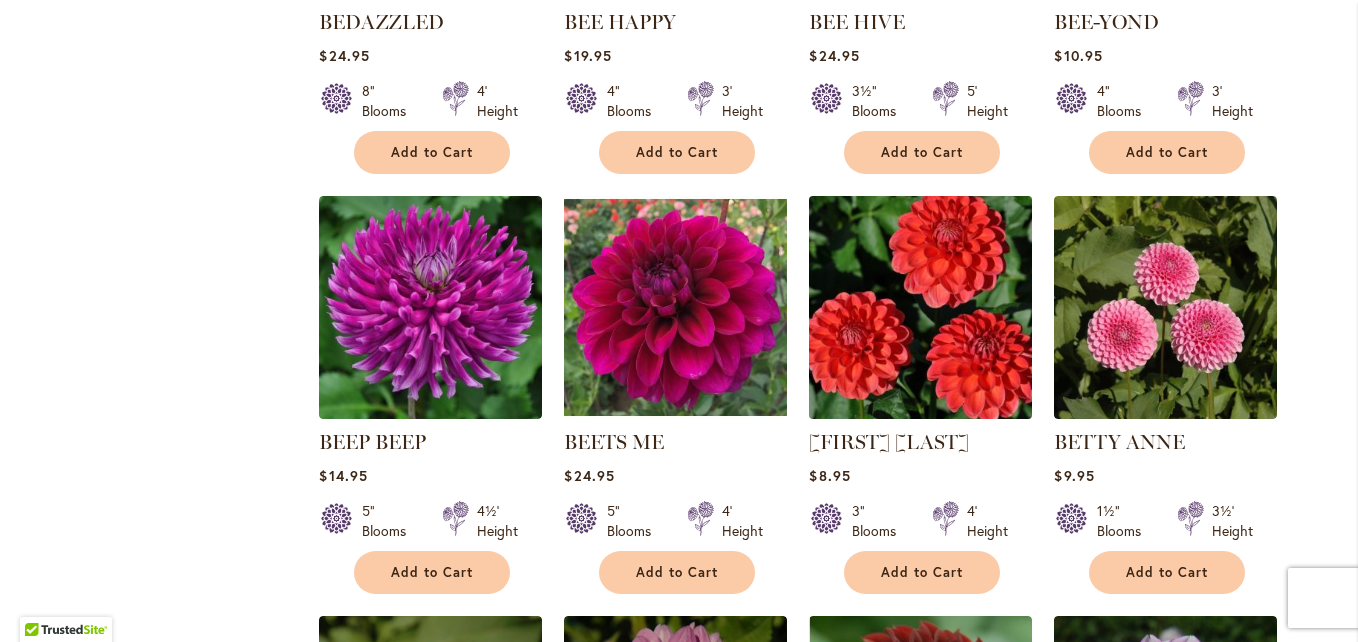 click at bounding box center (921, 308) 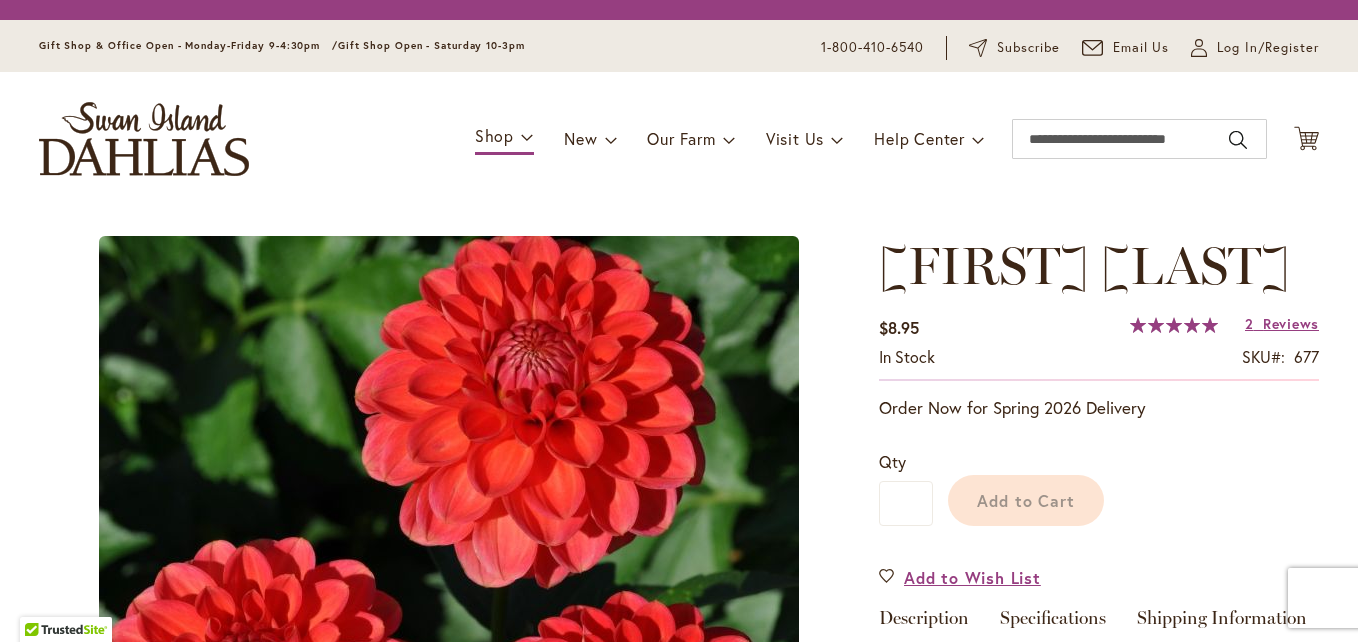 scroll, scrollTop: 0, scrollLeft: 0, axis: both 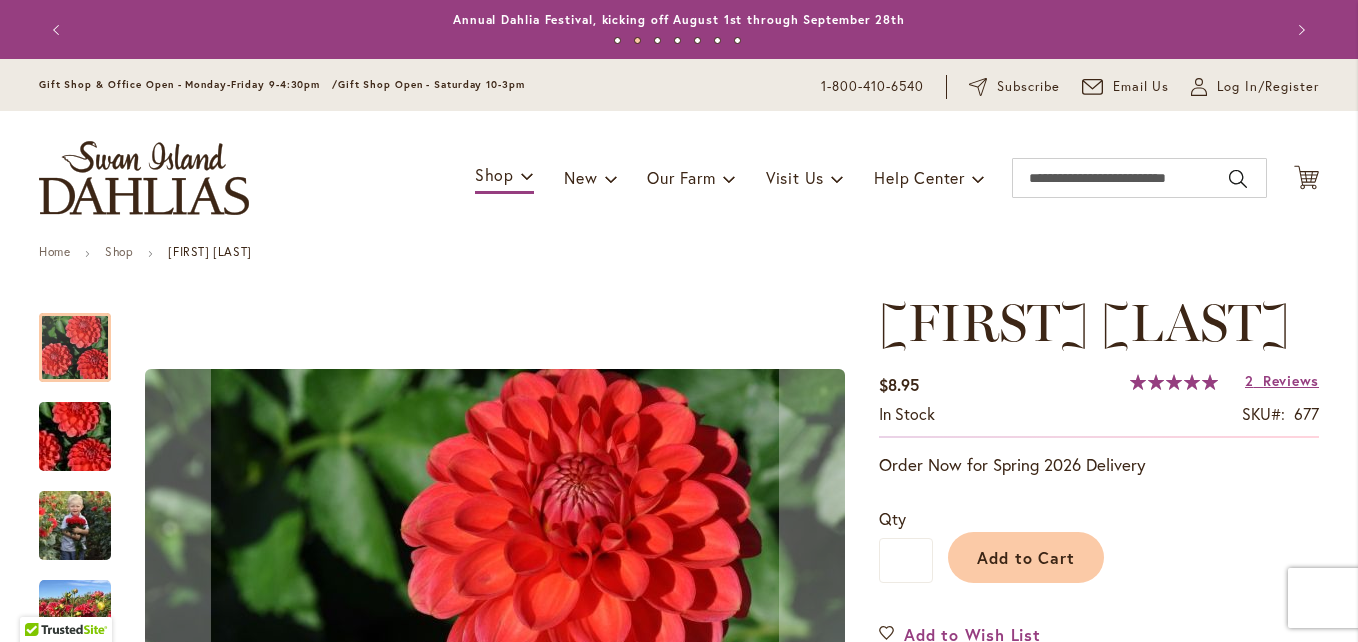 click at bounding box center [75, 437] 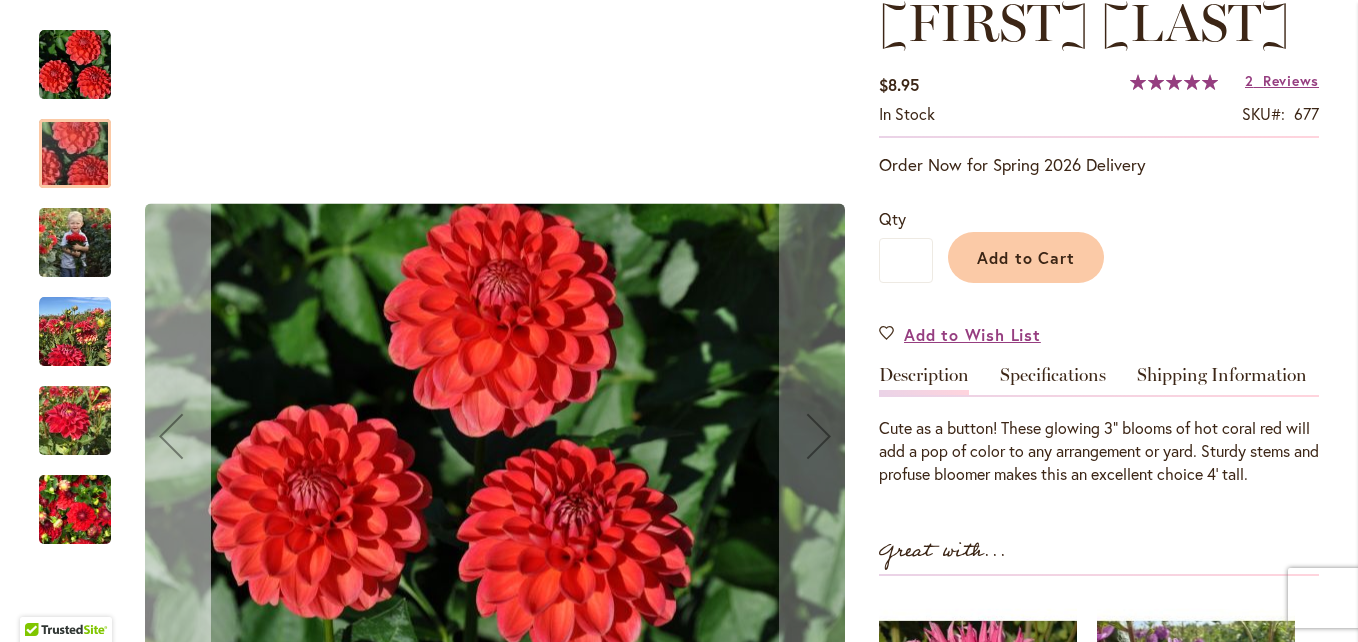 scroll, scrollTop: 400, scrollLeft: 0, axis: vertical 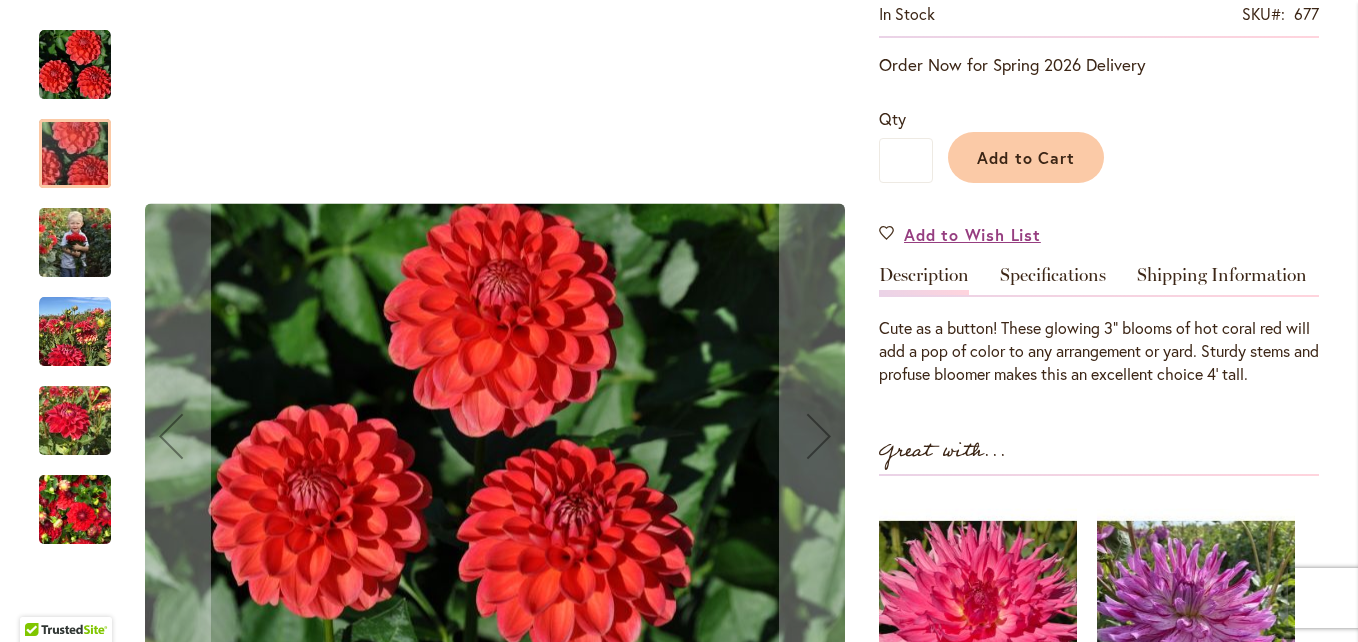 click at bounding box center (75, 242) 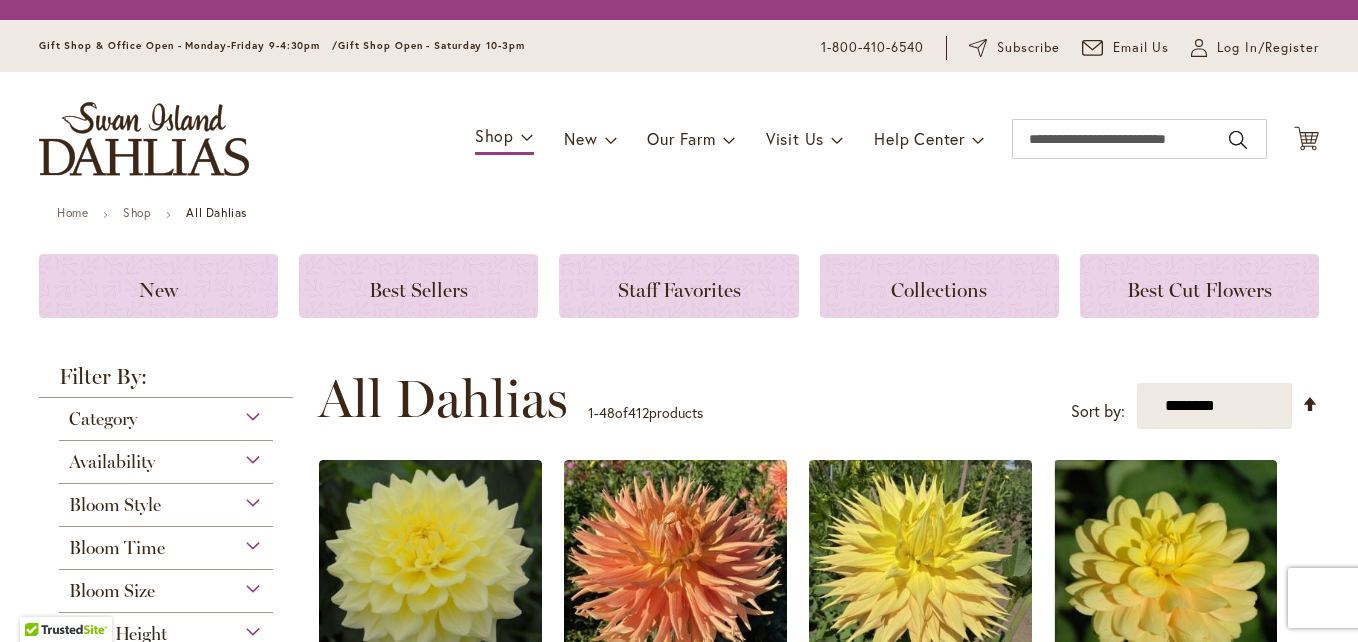 scroll, scrollTop: 0, scrollLeft: 0, axis: both 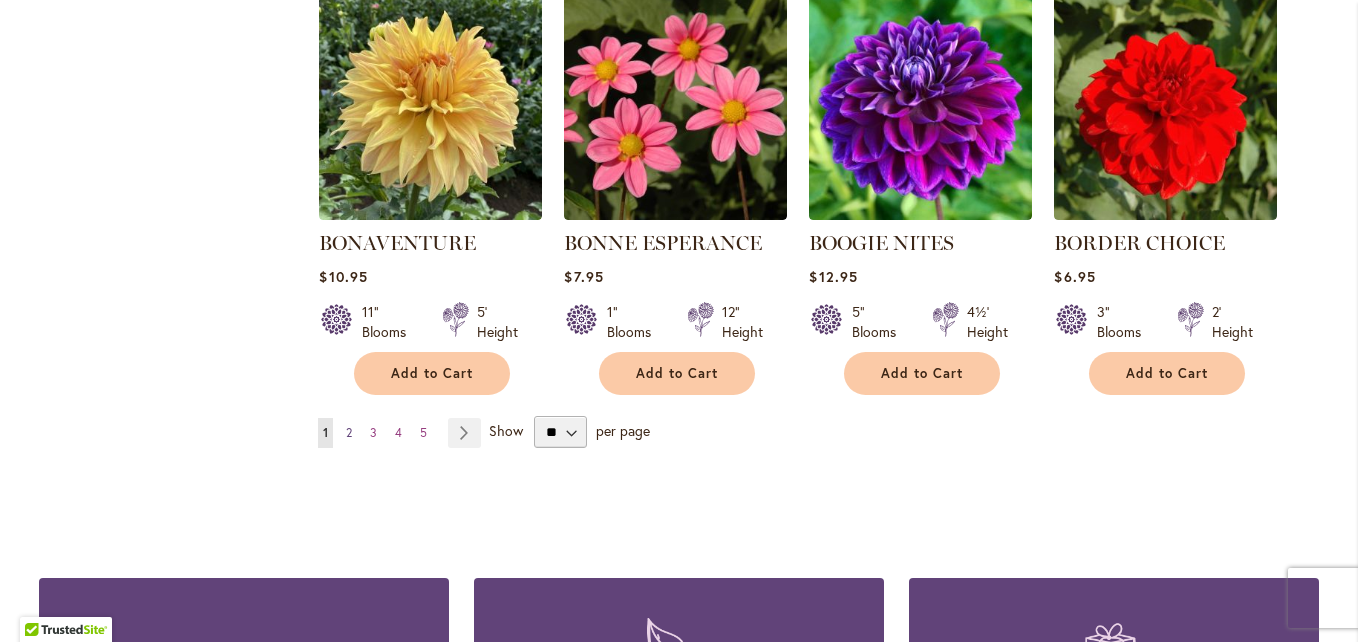 click on "2" at bounding box center [349, 432] 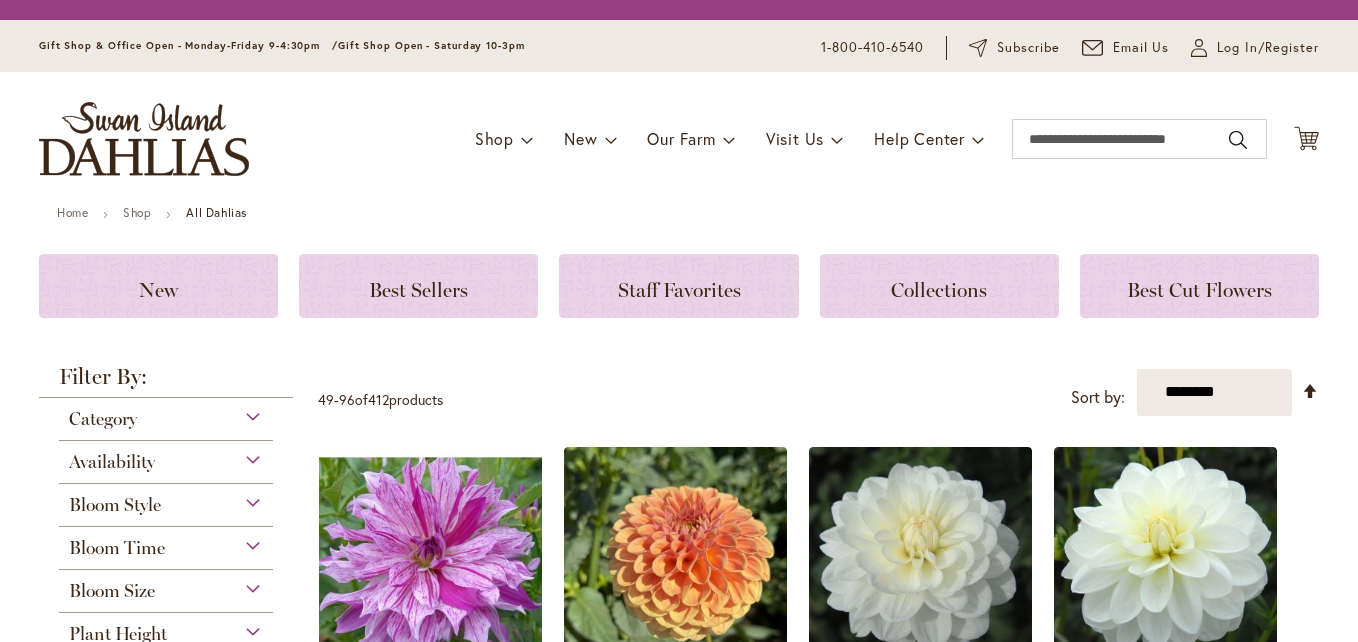 scroll, scrollTop: 0, scrollLeft: 0, axis: both 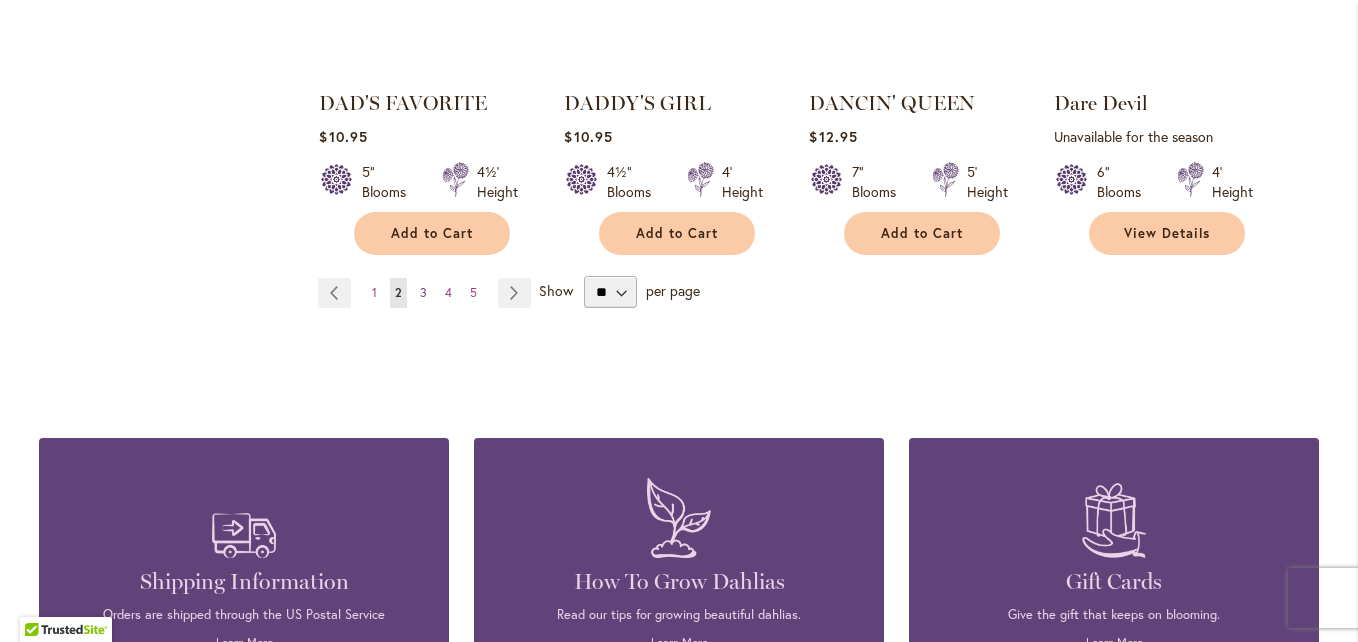 click on "3" at bounding box center (423, 292) 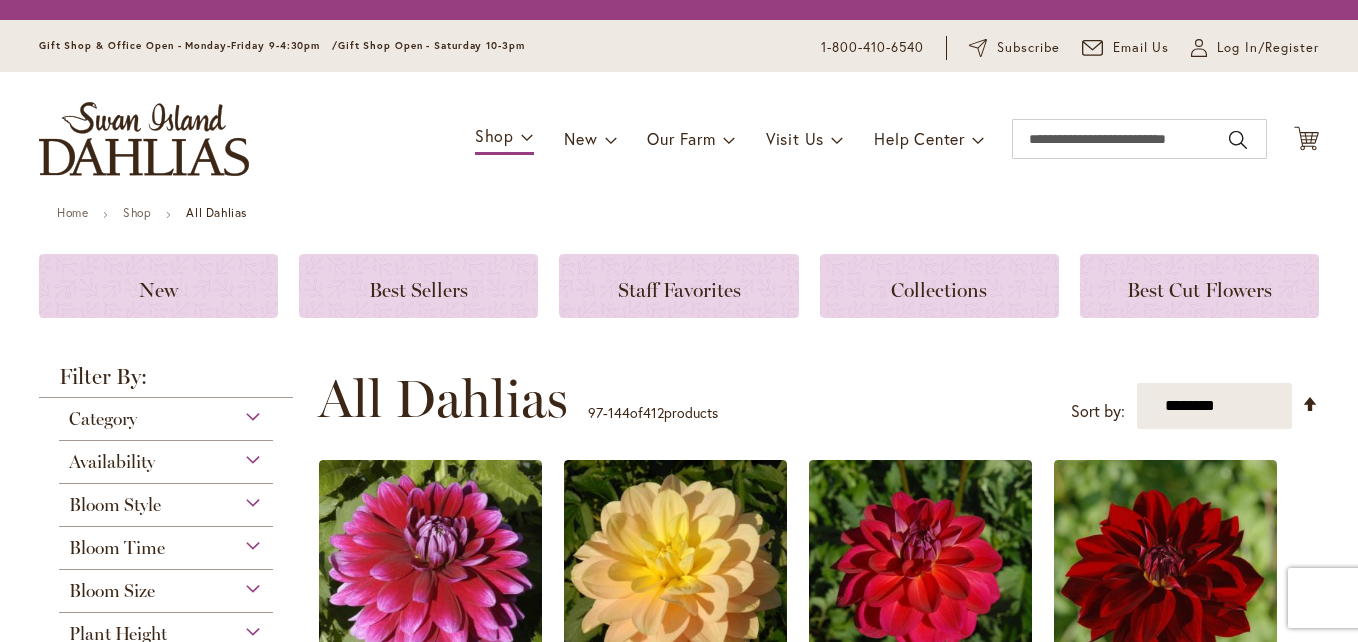 scroll, scrollTop: 0, scrollLeft: 0, axis: both 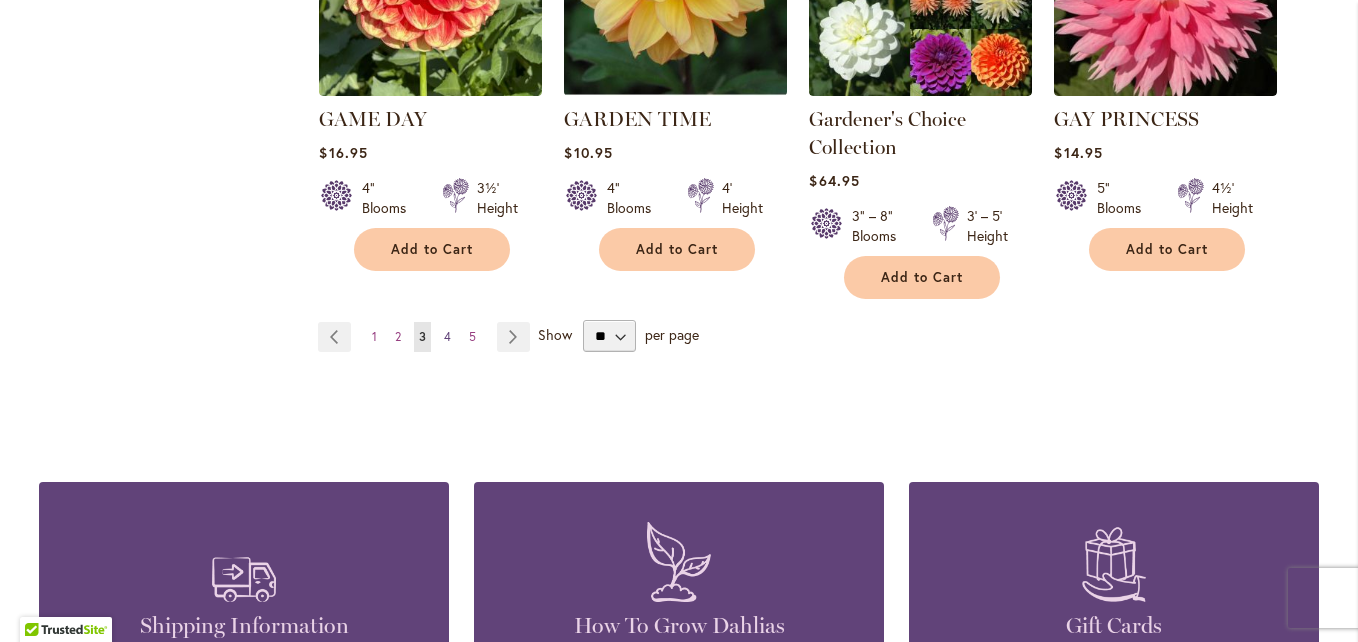 click on "4" at bounding box center [447, 336] 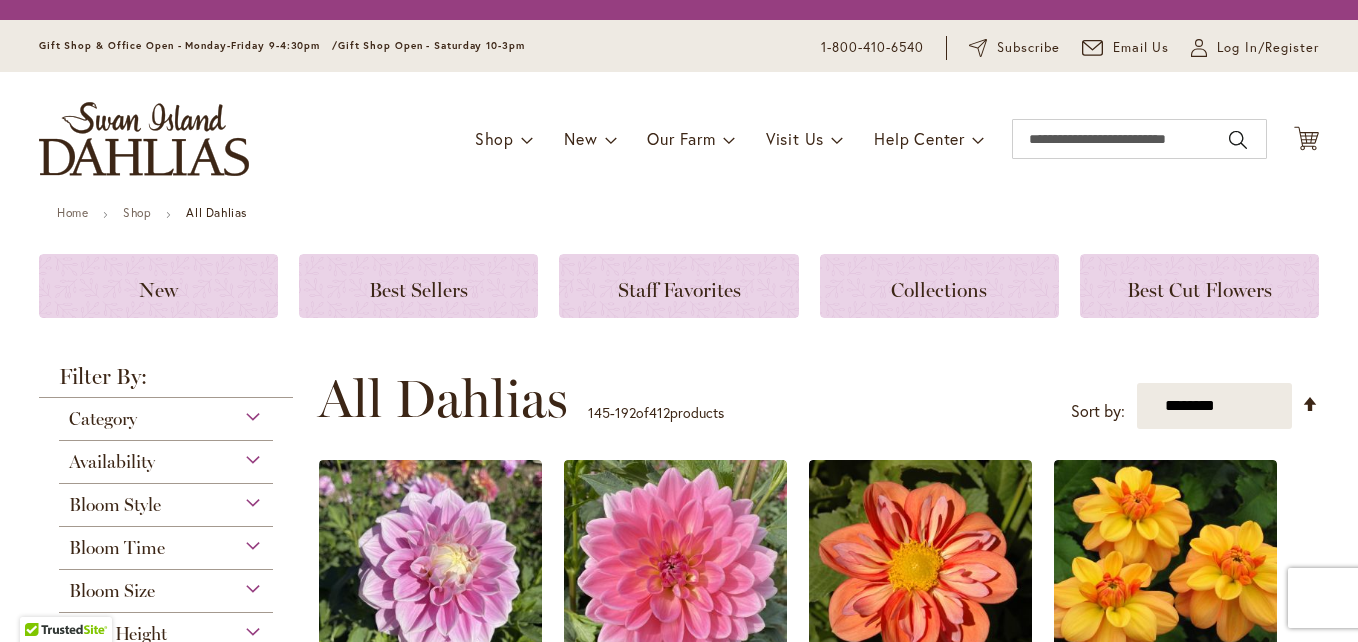 scroll, scrollTop: 0, scrollLeft: 0, axis: both 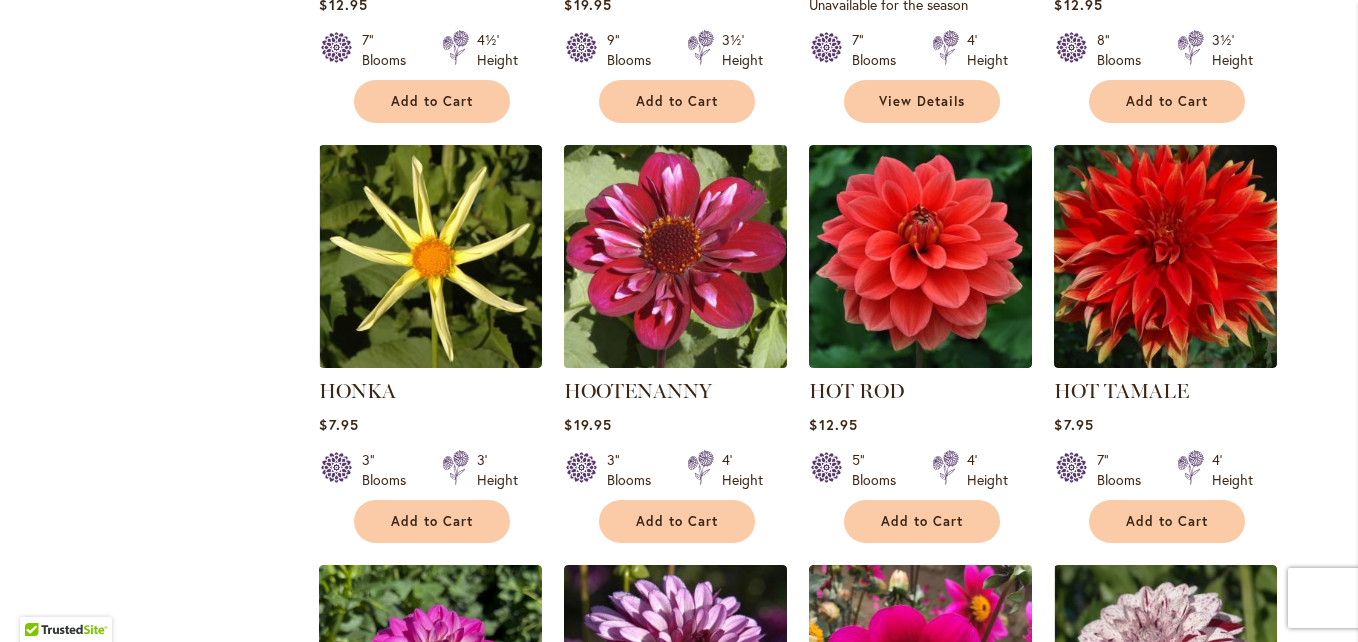 click at bounding box center [676, 257] 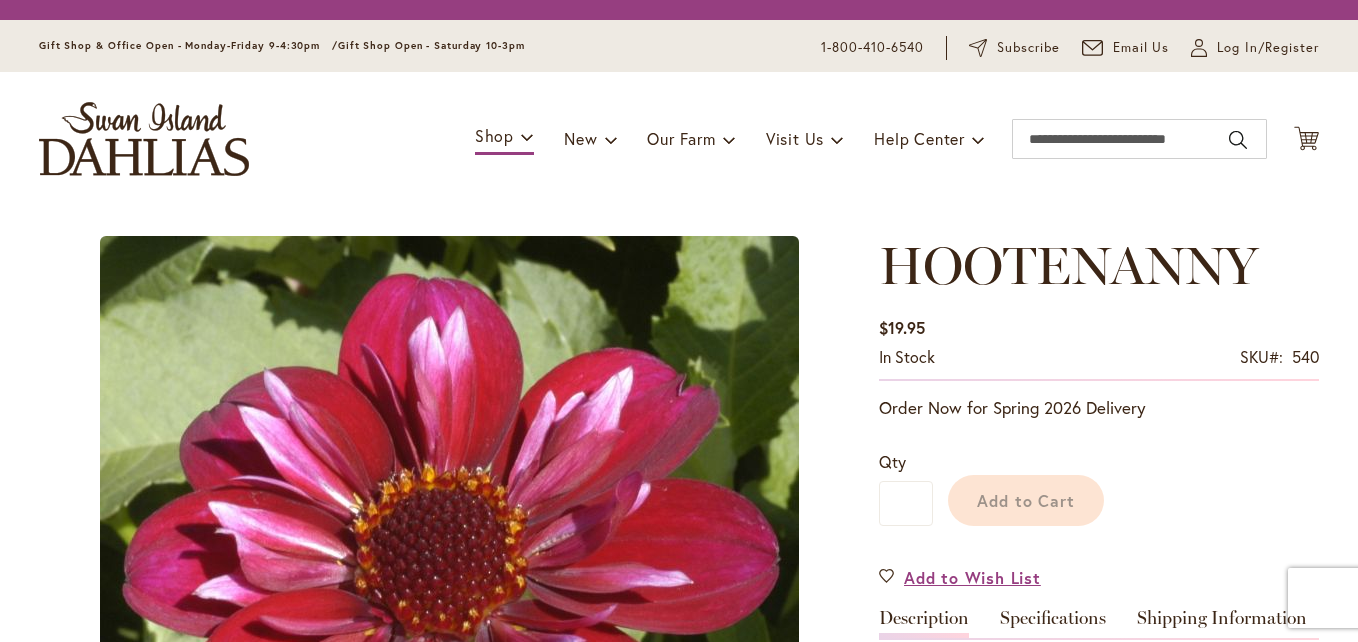 scroll, scrollTop: 0, scrollLeft: 0, axis: both 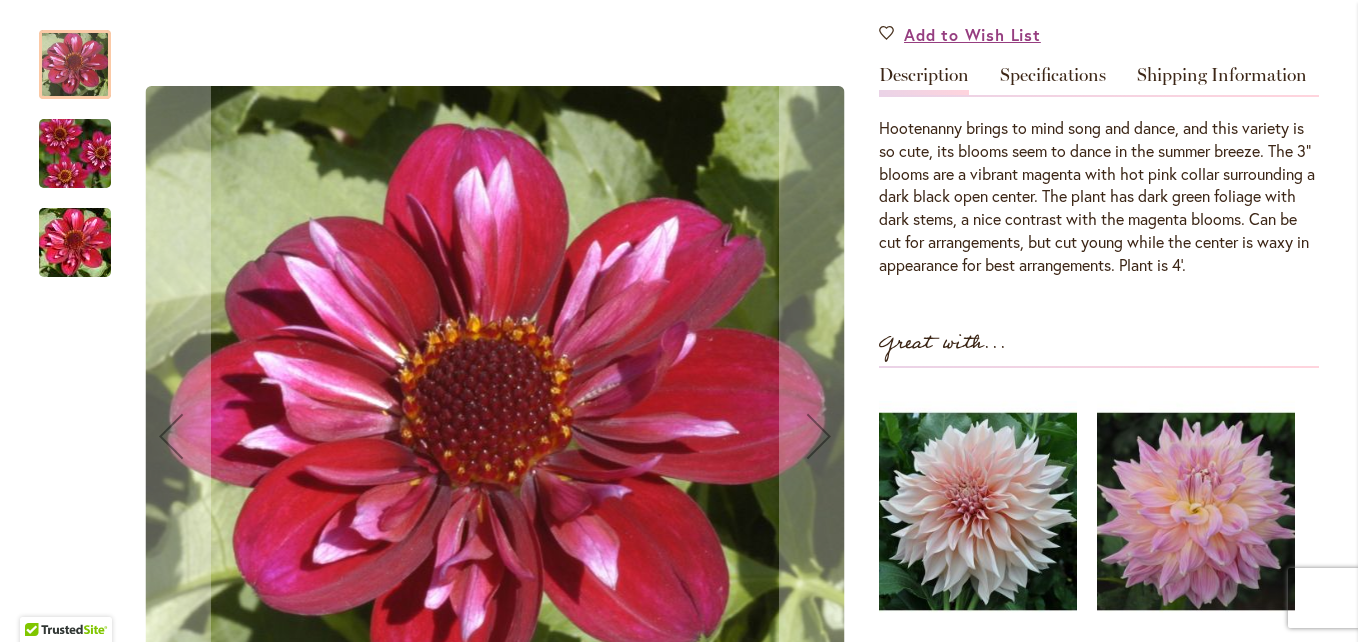 click at bounding box center (75, 154) 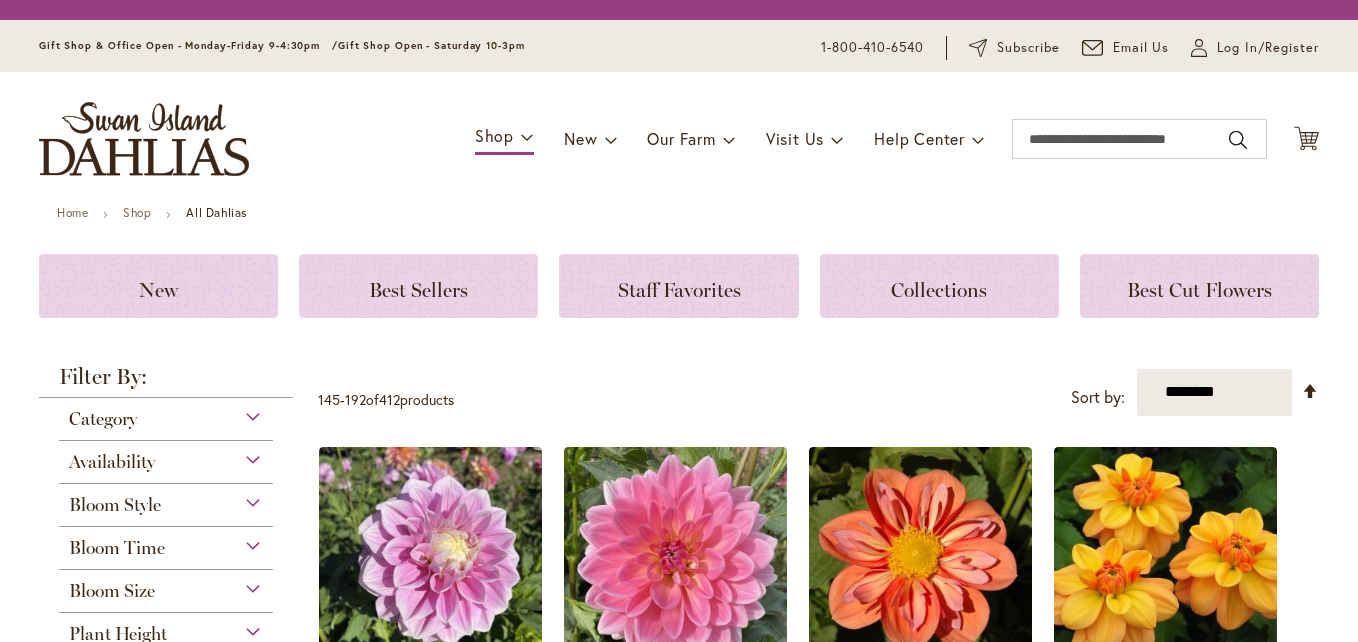 scroll, scrollTop: 0, scrollLeft: 0, axis: both 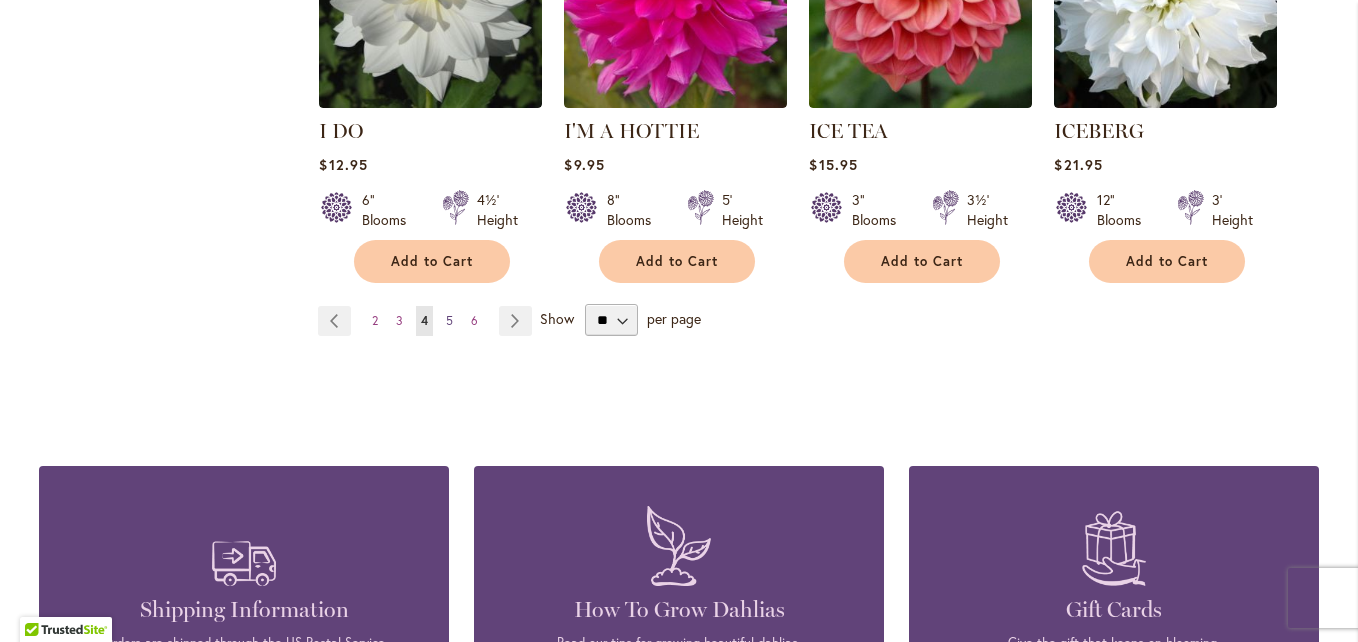 click on "Page
5" at bounding box center [449, 321] 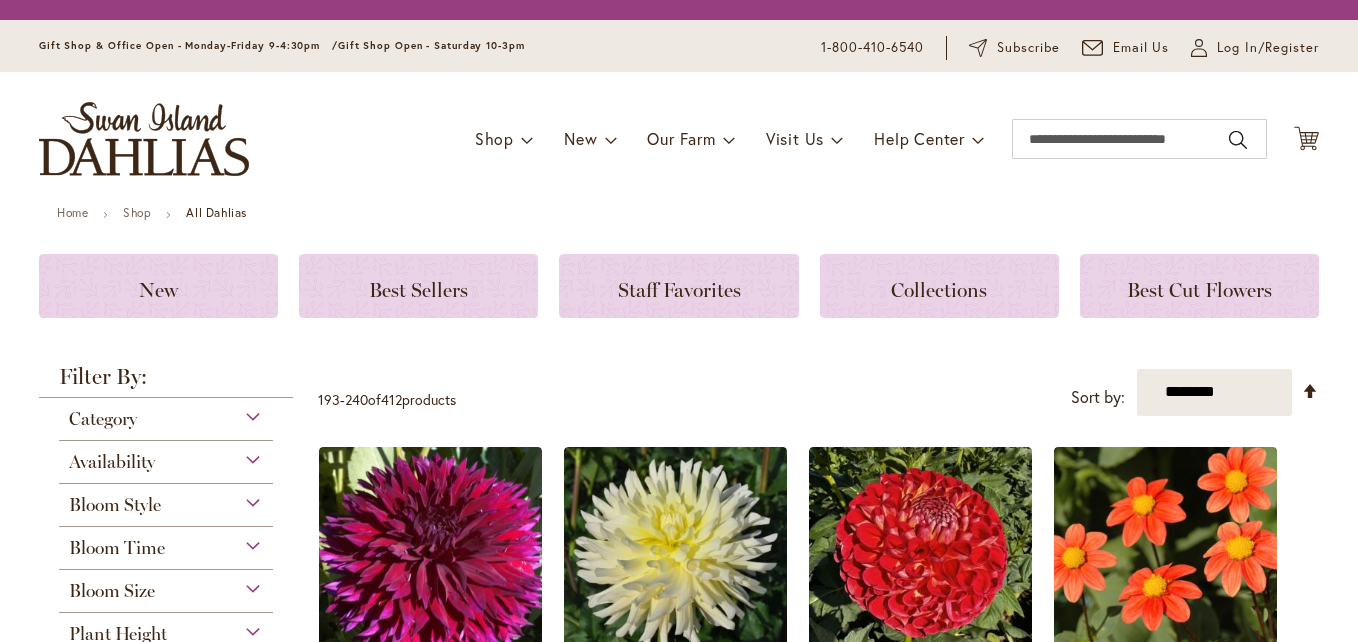 scroll, scrollTop: 0, scrollLeft: 0, axis: both 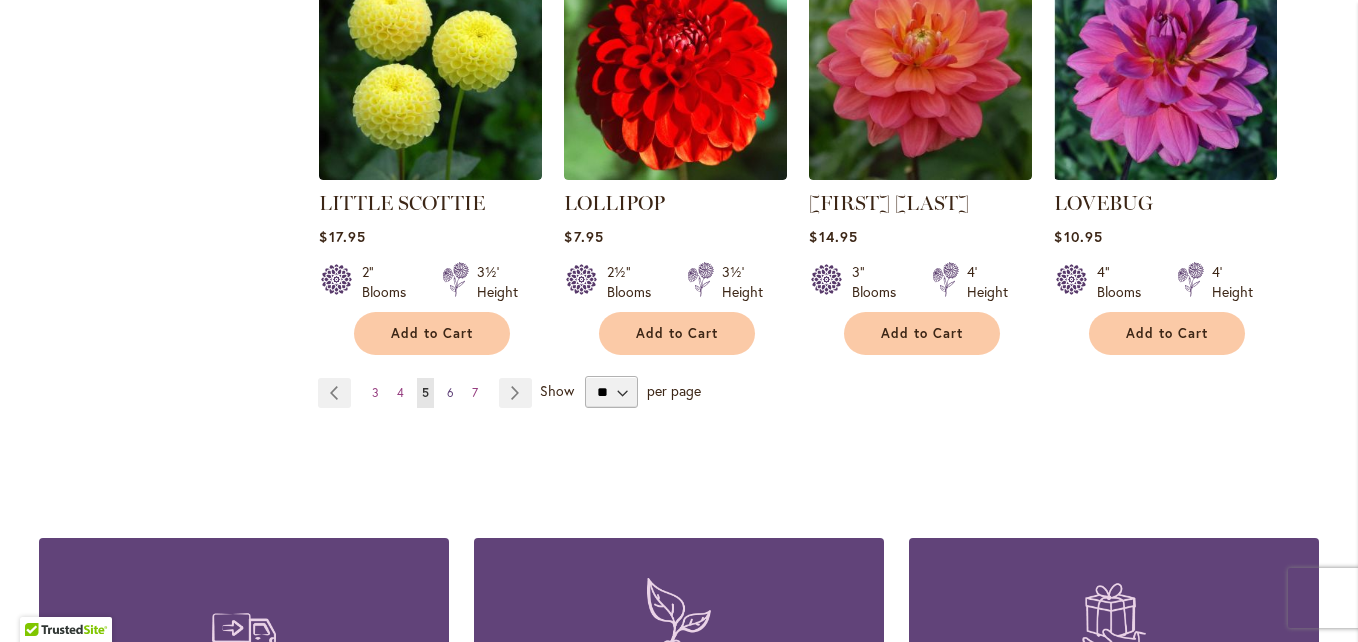 click on "6" at bounding box center [450, 392] 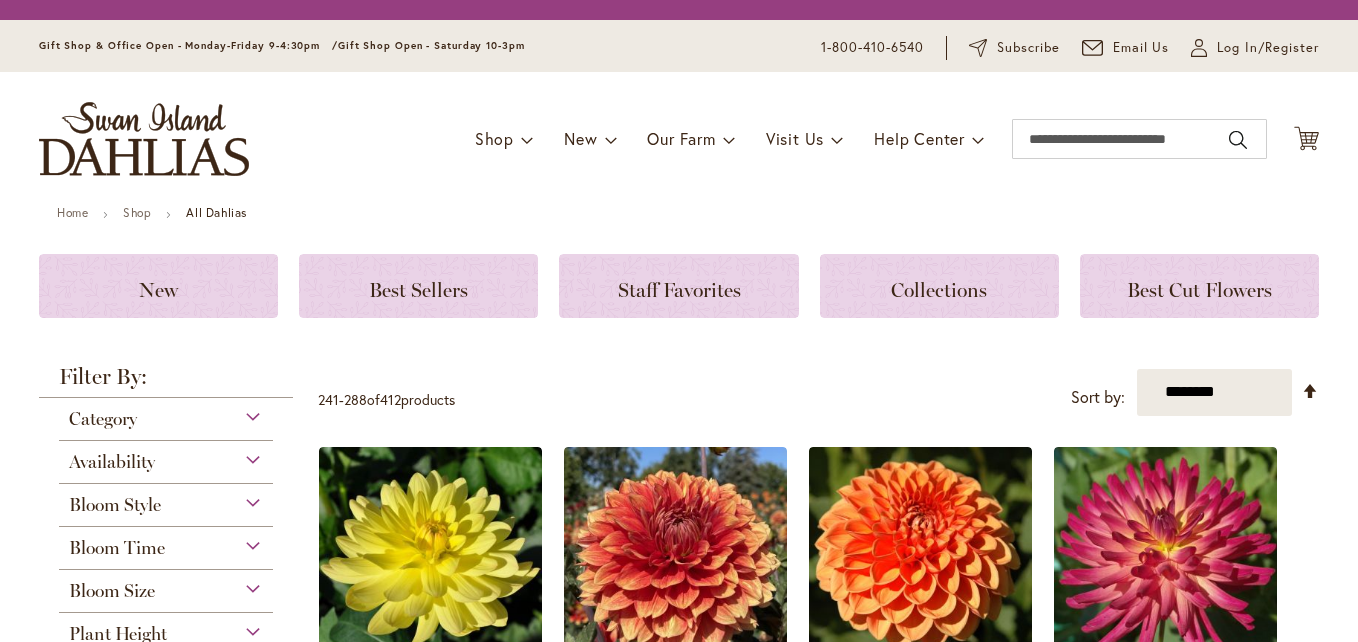 scroll, scrollTop: 0, scrollLeft: 0, axis: both 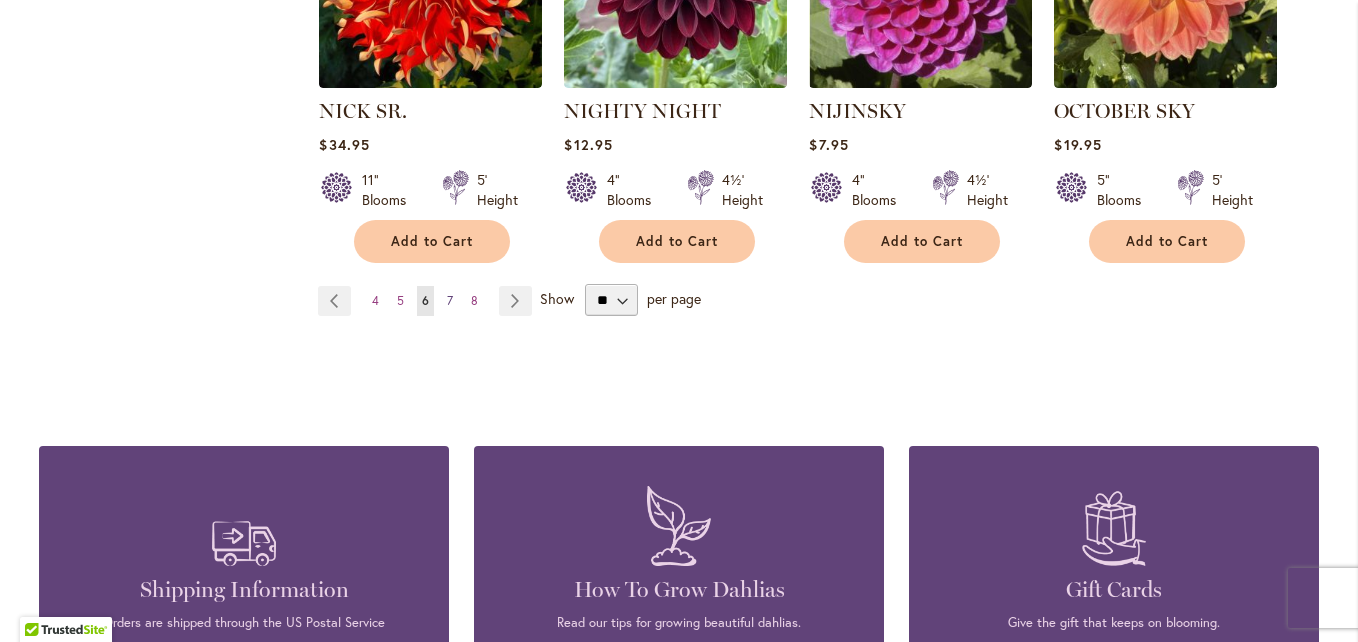 click on "7" at bounding box center [450, 300] 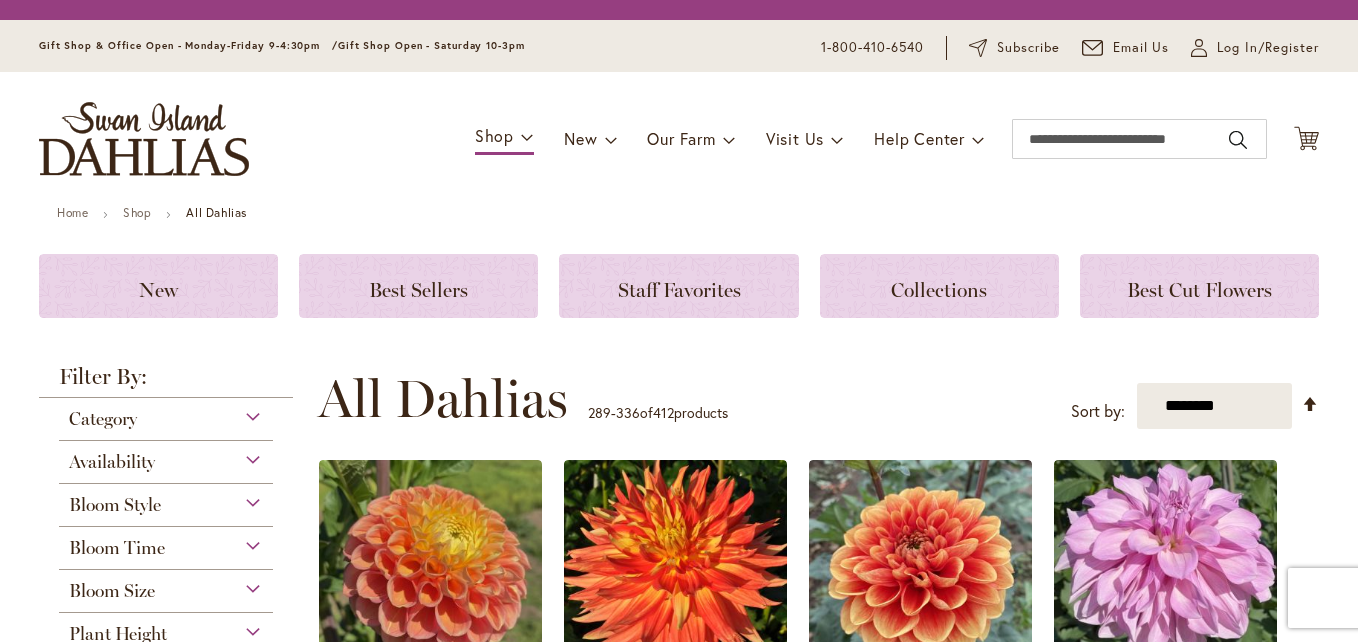 scroll, scrollTop: 0, scrollLeft: 0, axis: both 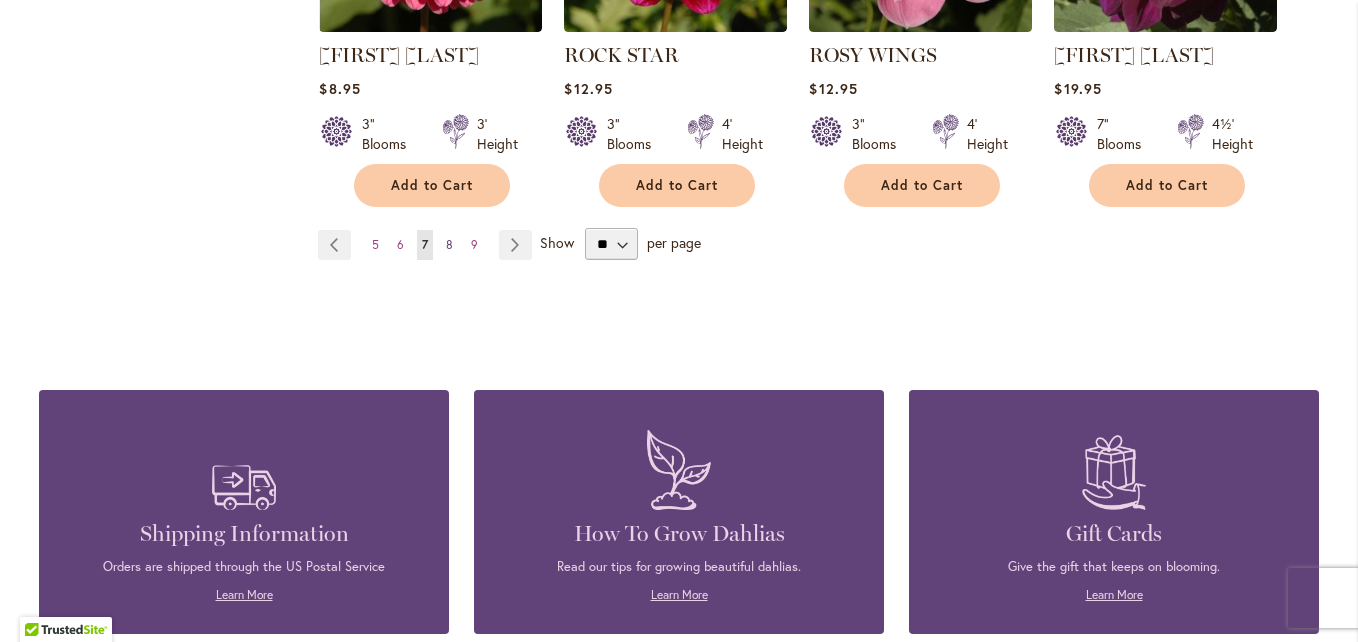 click on "8" at bounding box center [449, 244] 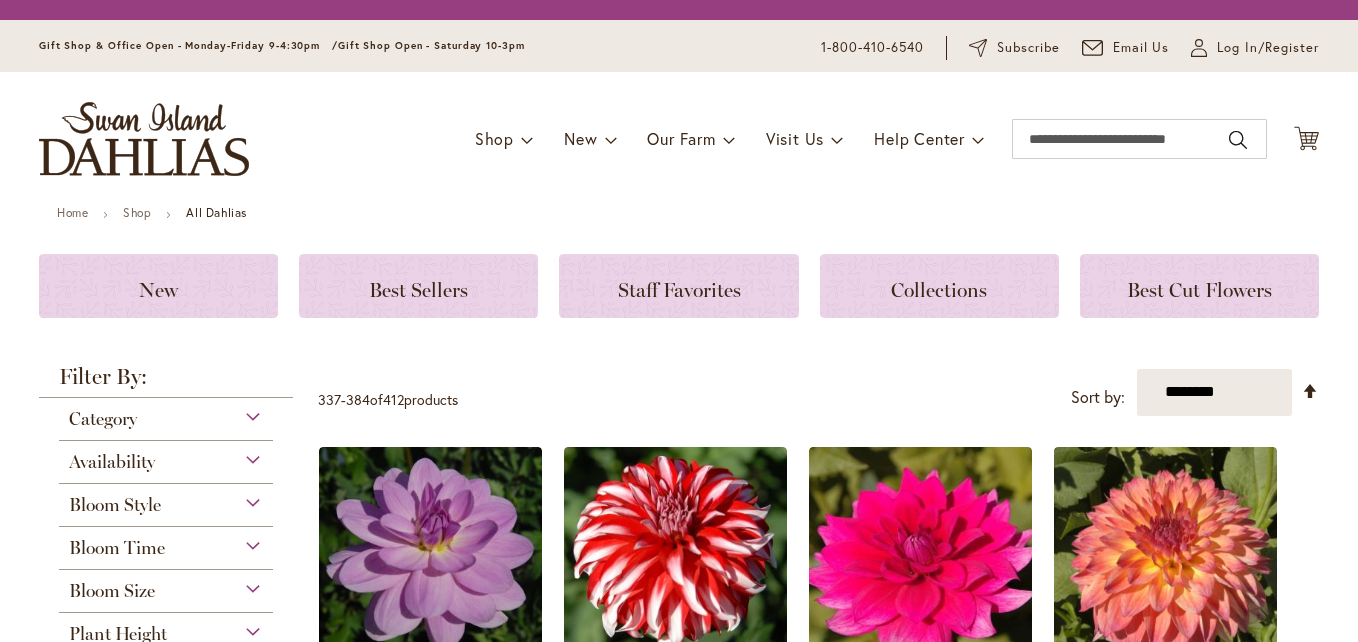 scroll, scrollTop: 0, scrollLeft: 0, axis: both 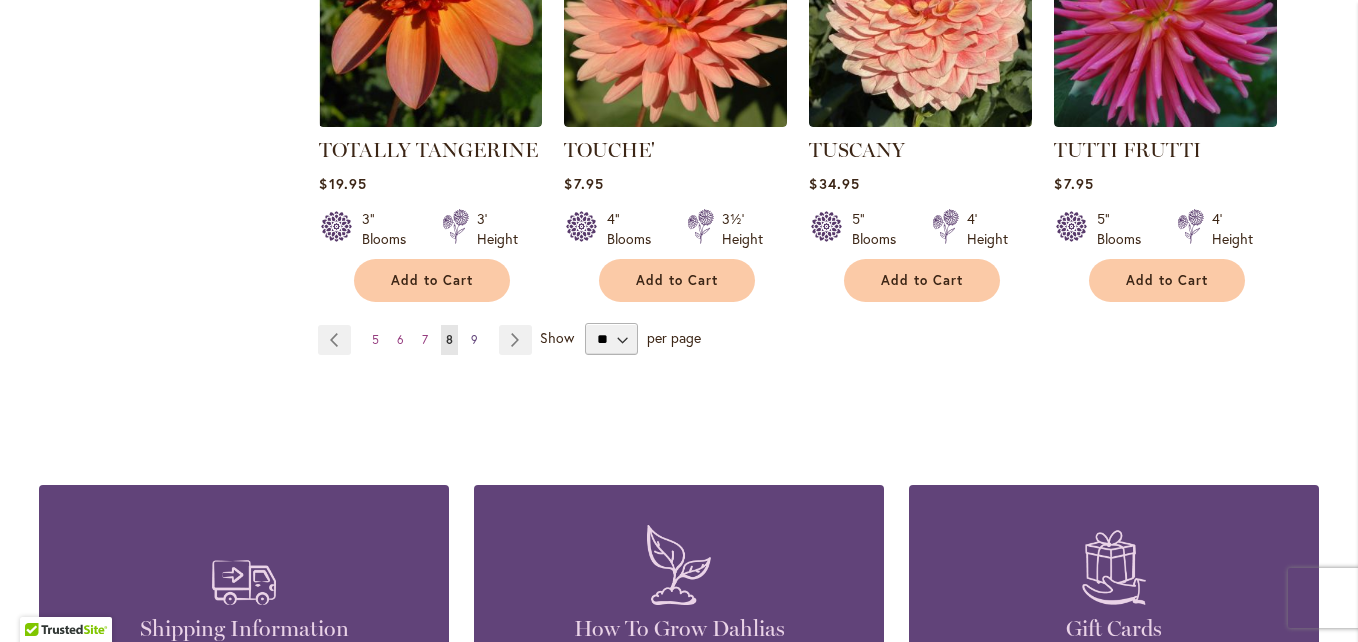 click on "9" at bounding box center [474, 339] 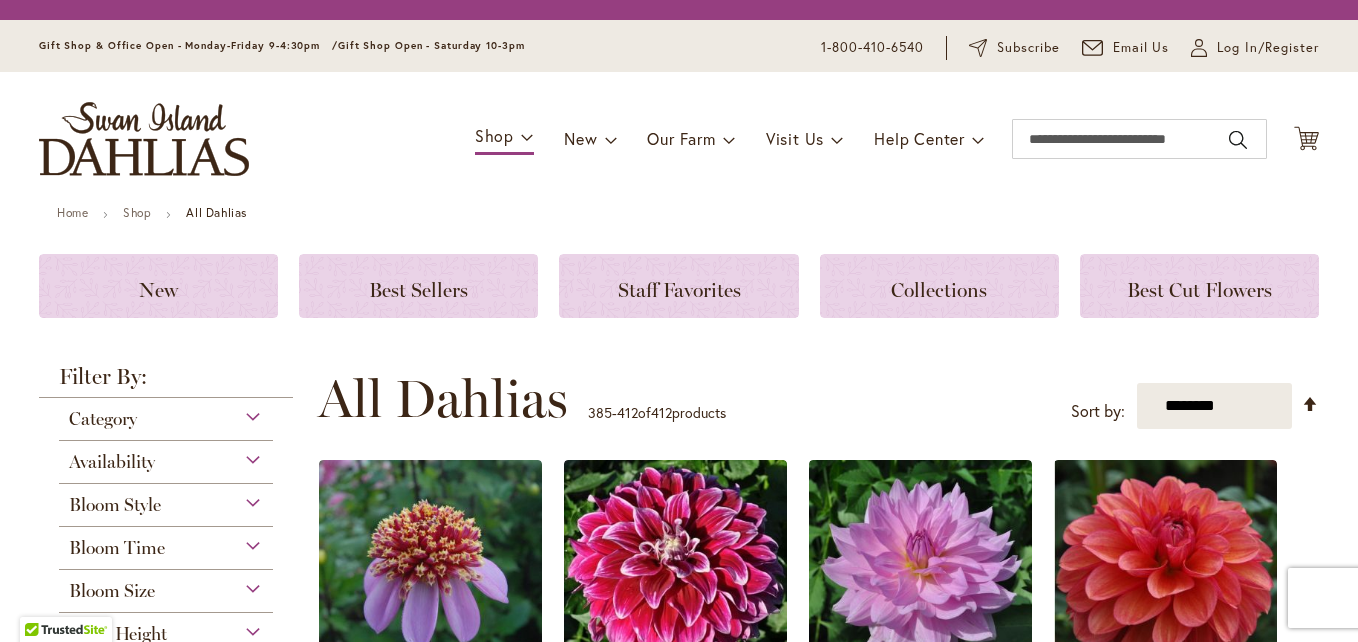 scroll, scrollTop: 0, scrollLeft: 0, axis: both 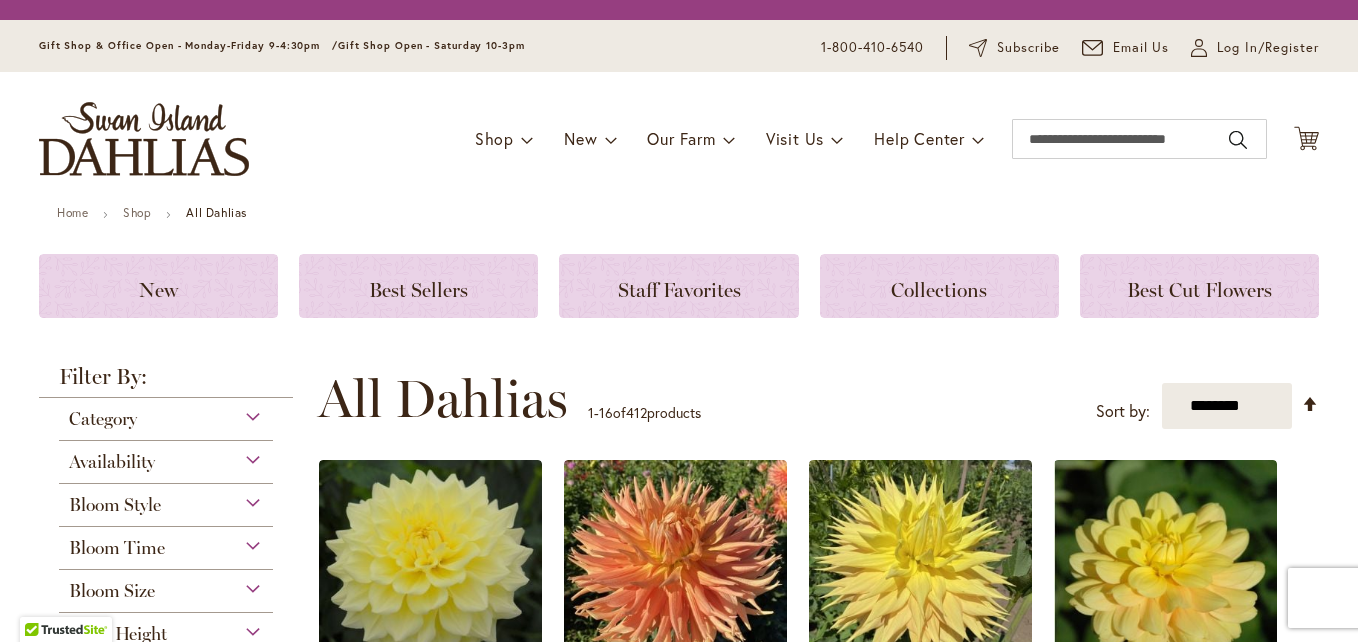select on "**" 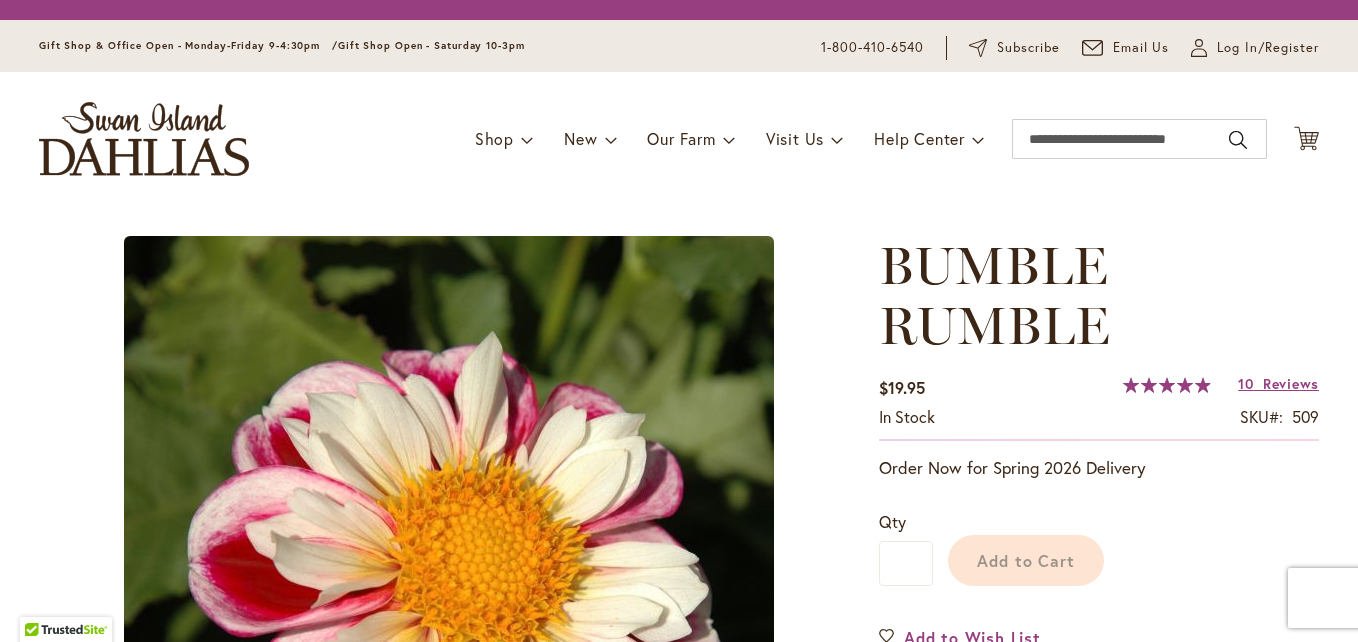 scroll, scrollTop: 0, scrollLeft: 0, axis: both 